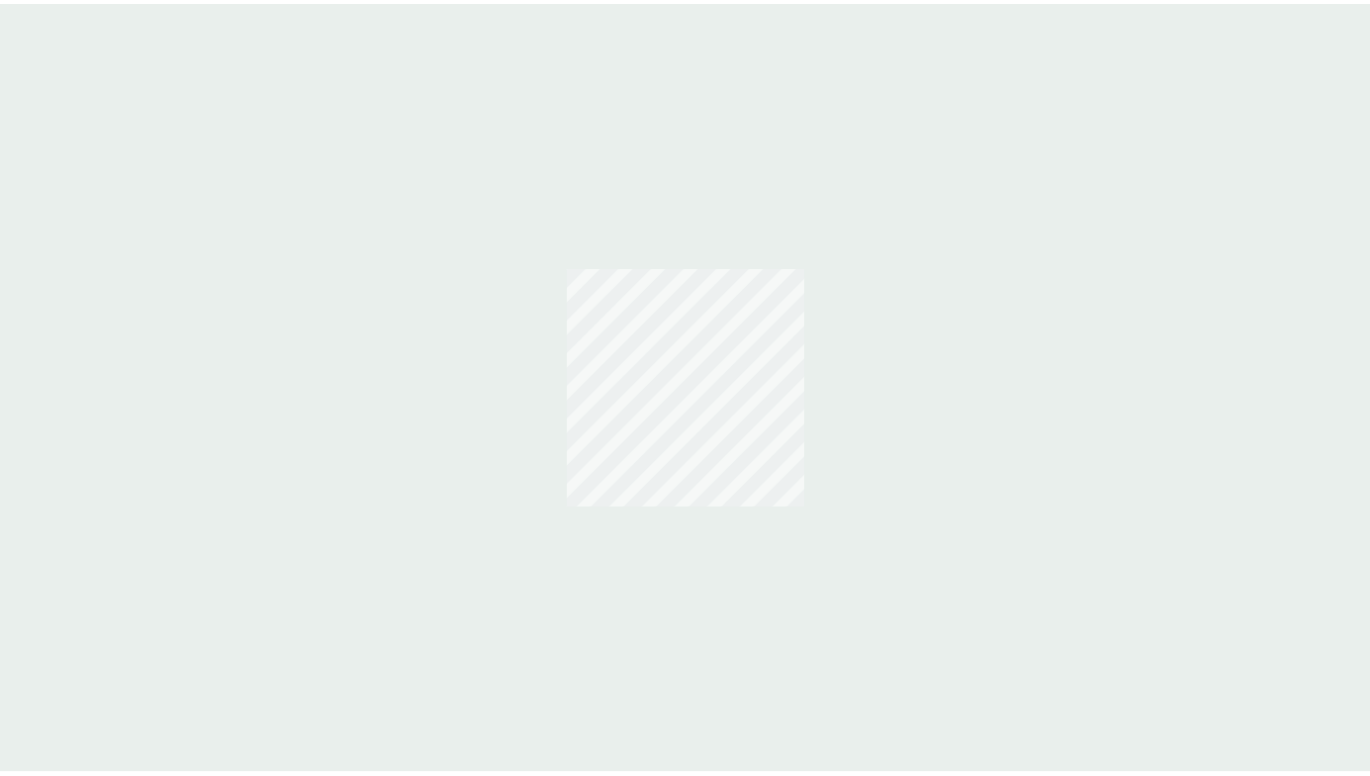 scroll, scrollTop: 0, scrollLeft: 0, axis: both 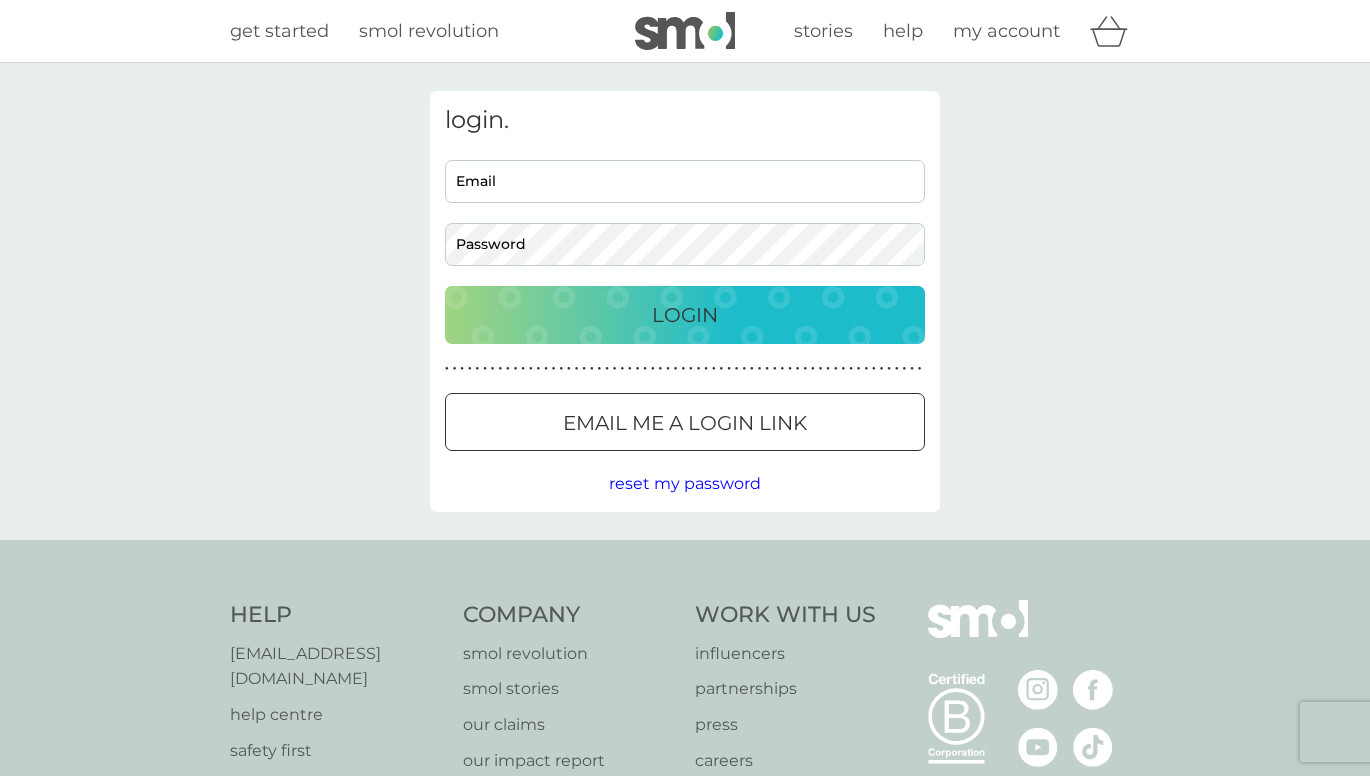 click on "Email" at bounding box center (685, 181) 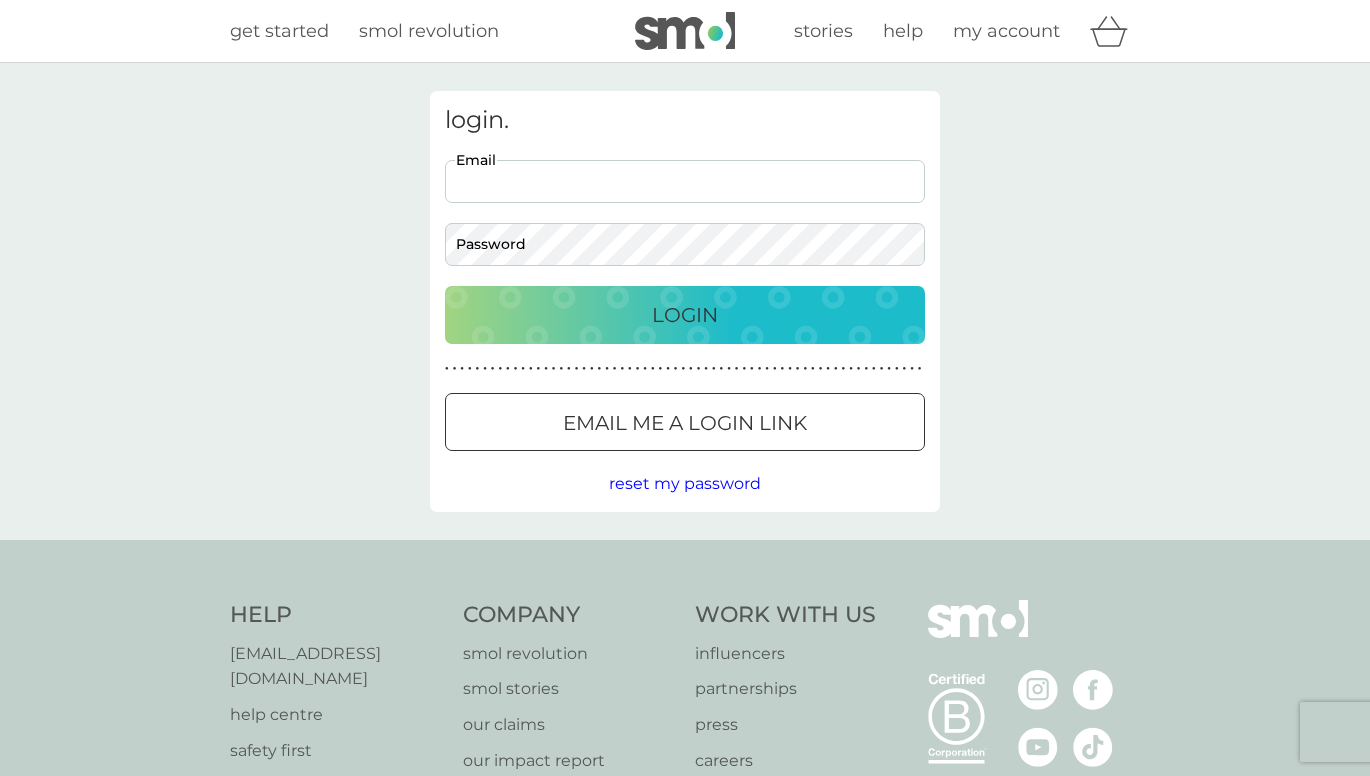 type on "[EMAIL_ADDRESS][DOMAIN_NAME]" 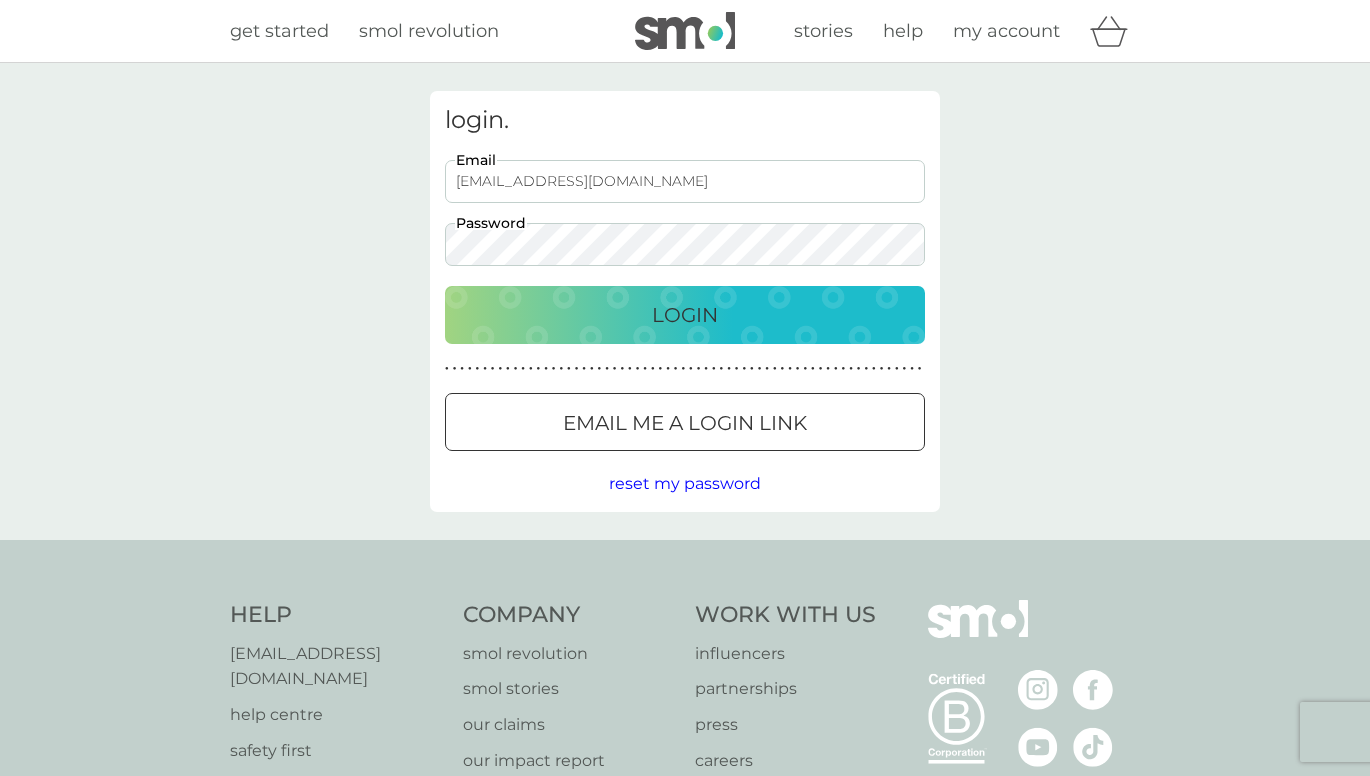 click on "Login" at bounding box center [685, 315] 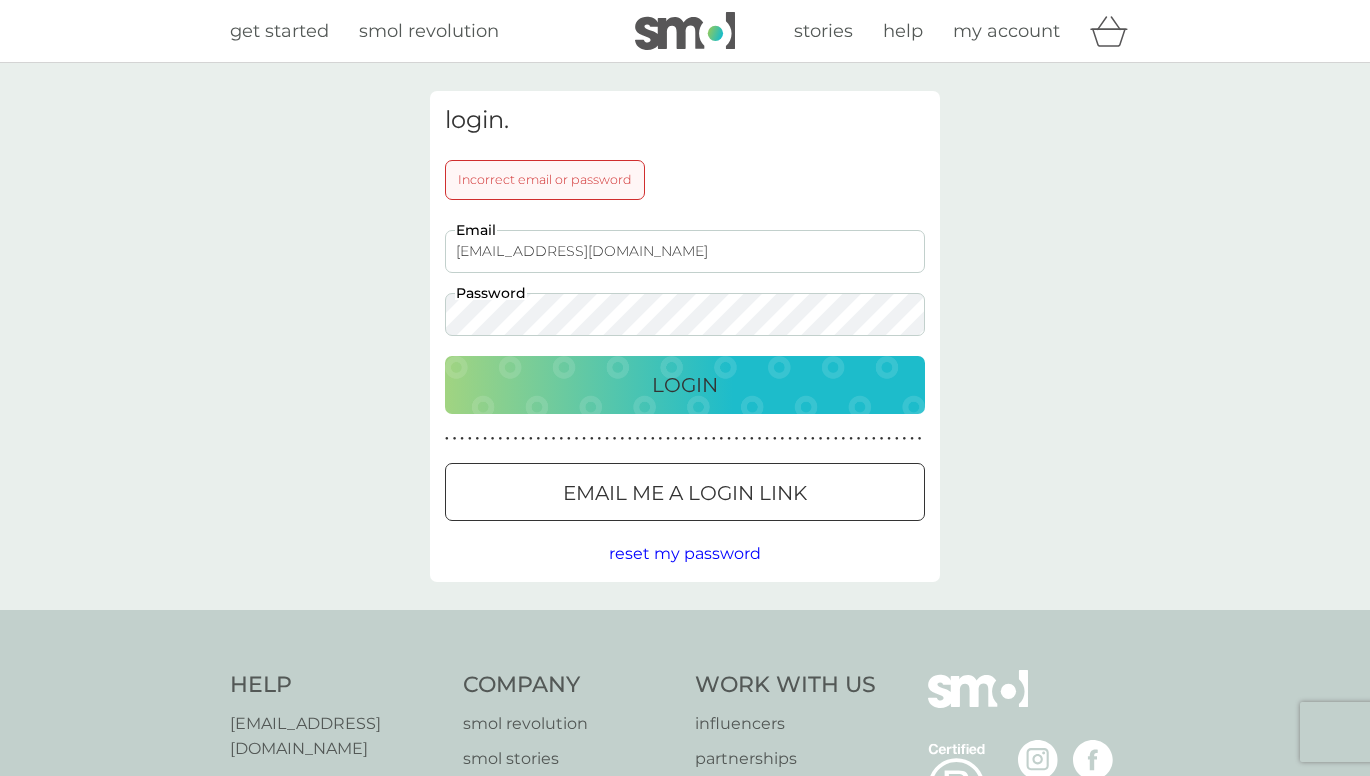 click on "Login" at bounding box center [685, 385] 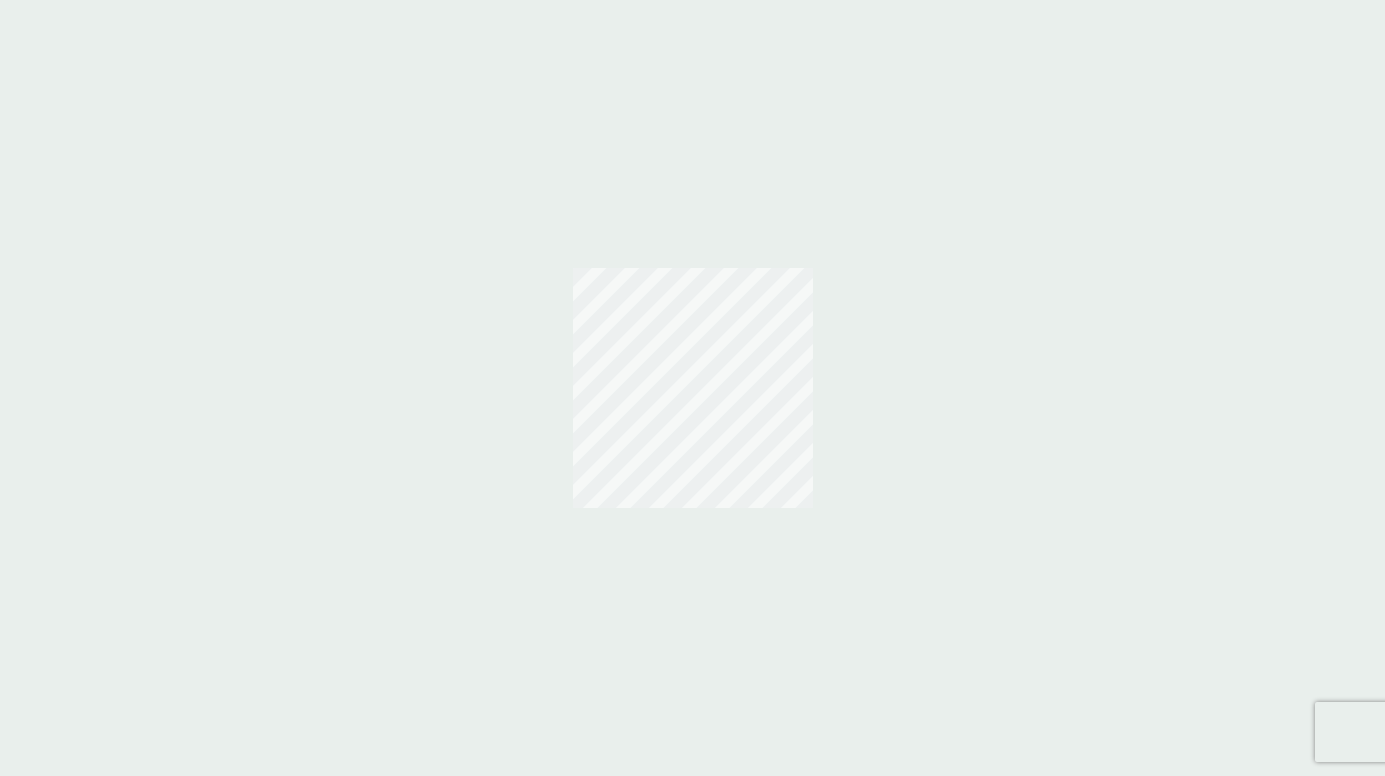 scroll, scrollTop: 0, scrollLeft: 0, axis: both 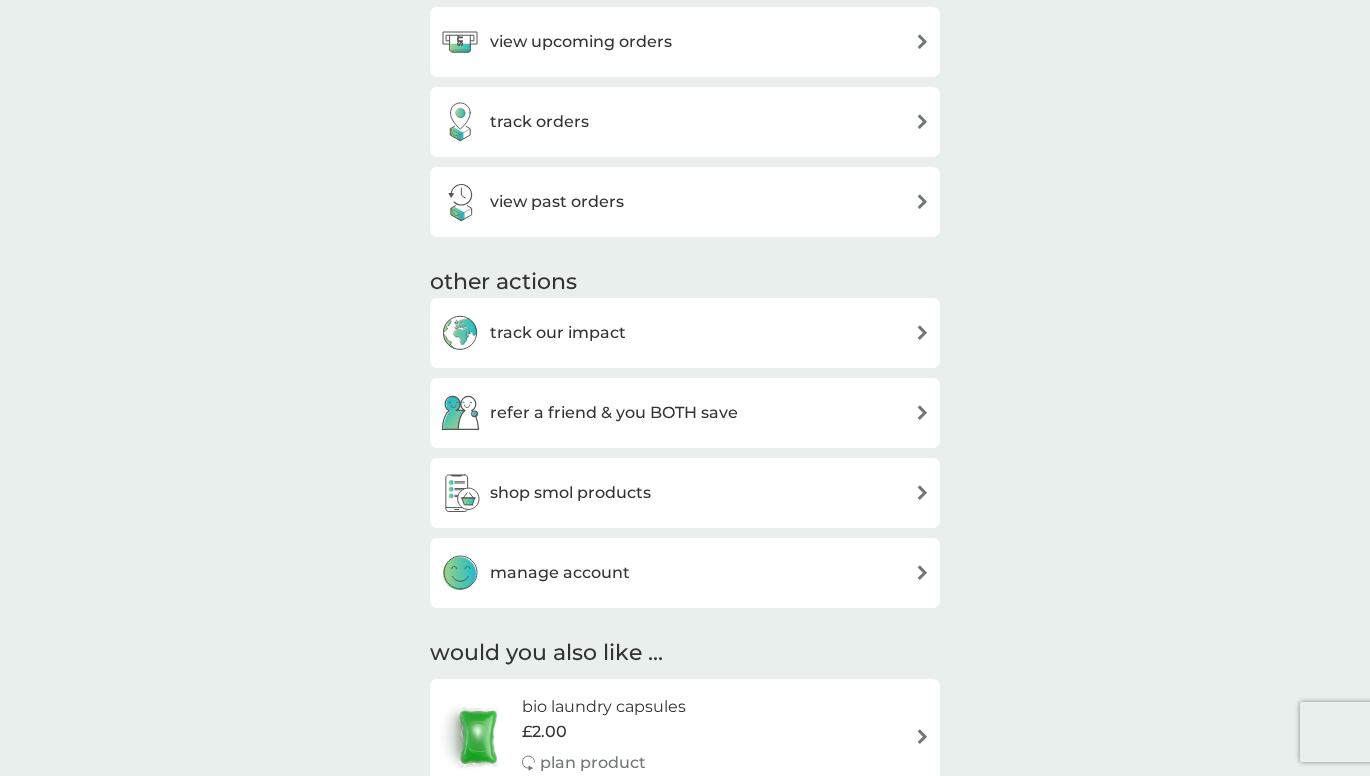 click on "manage account" at bounding box center [685, 573] 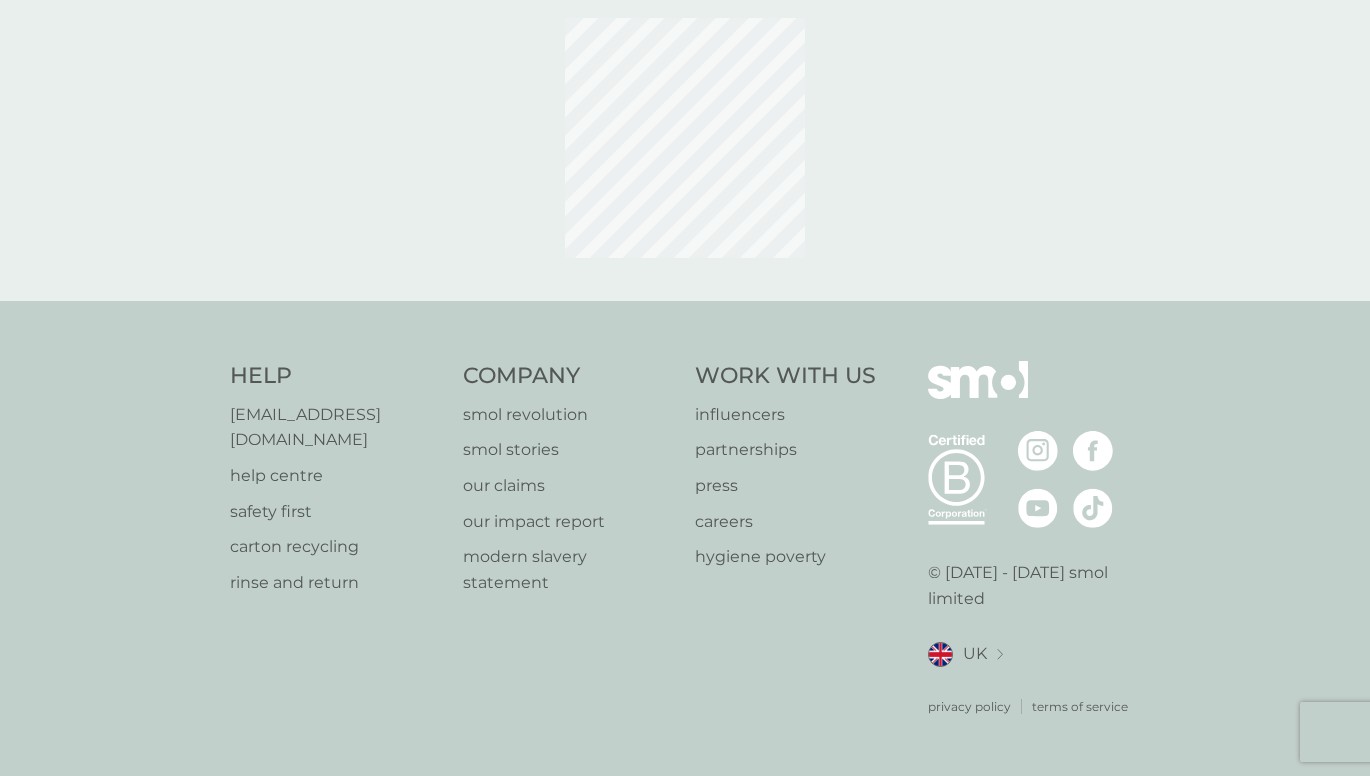 scroll, scrollTop: 0, scrollLeft: 0, axis: both 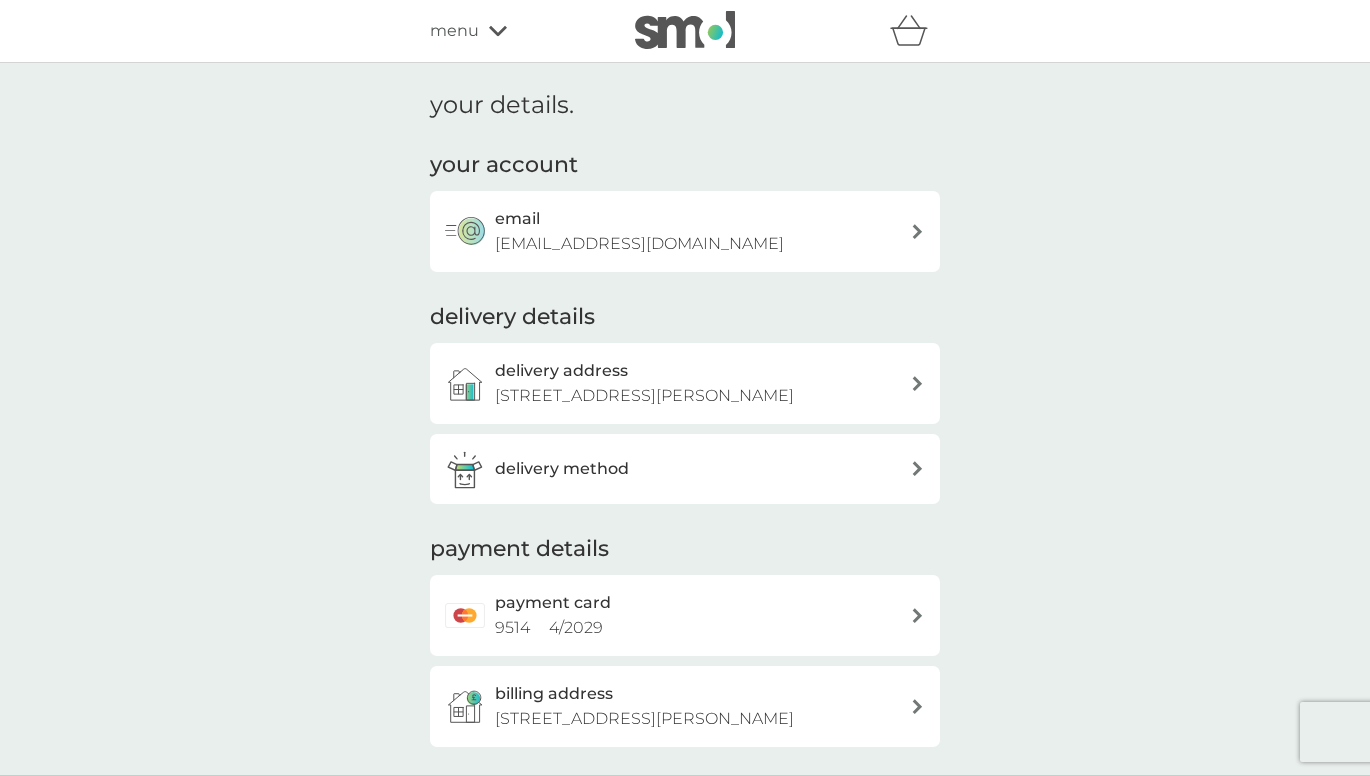 click on "payment card 9514   4 / 2029" at bounding box center (695, 615) 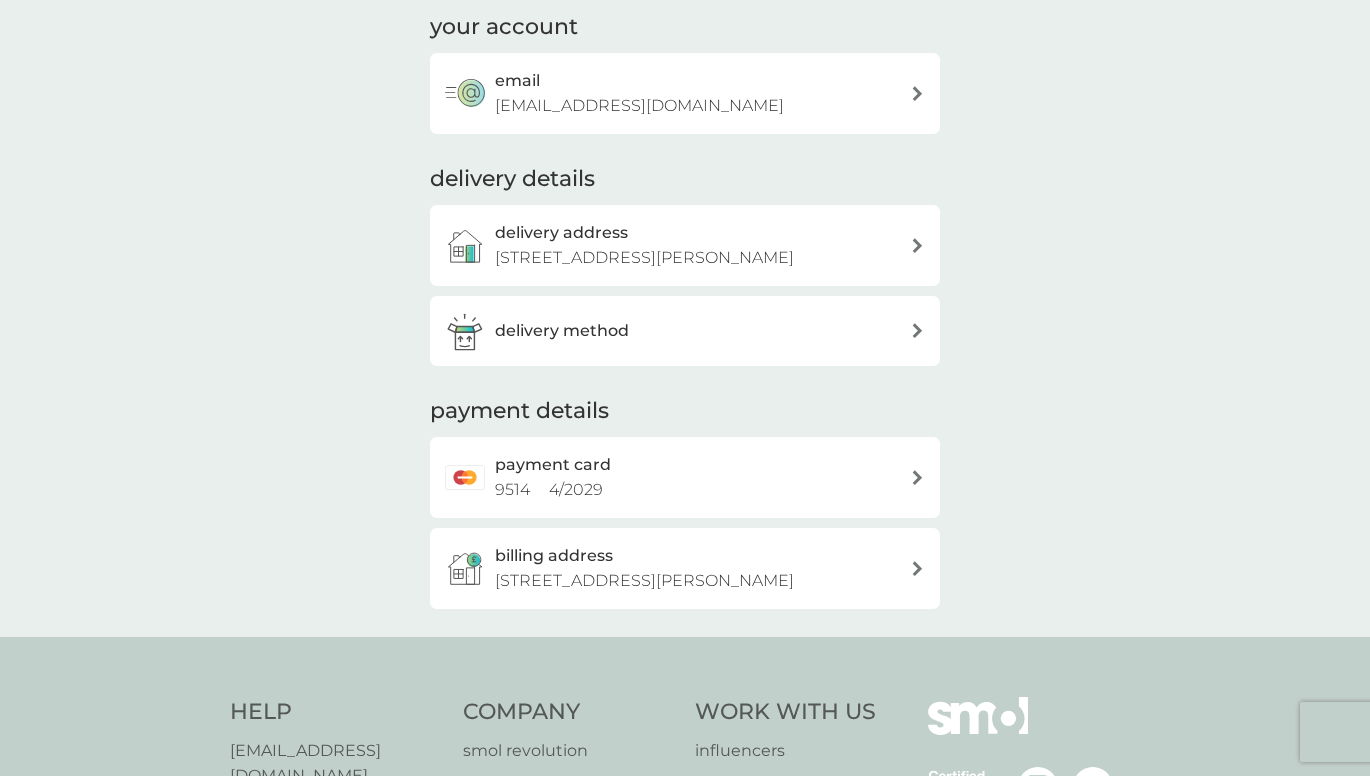 scroll, scrollTop: 200, scrollLeft: 0, axis: vertical 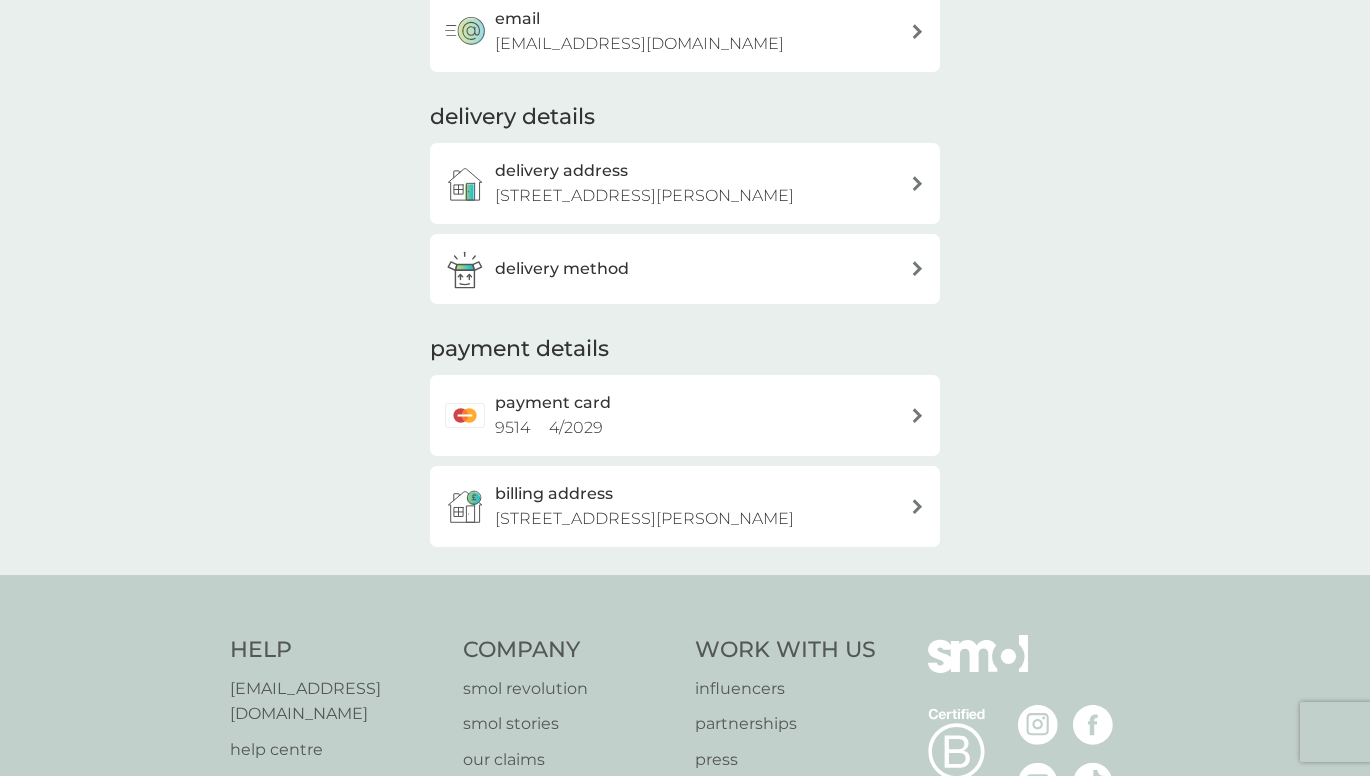 click on "payment card 9514   4 / 2029" at bounding box center (695, 415) 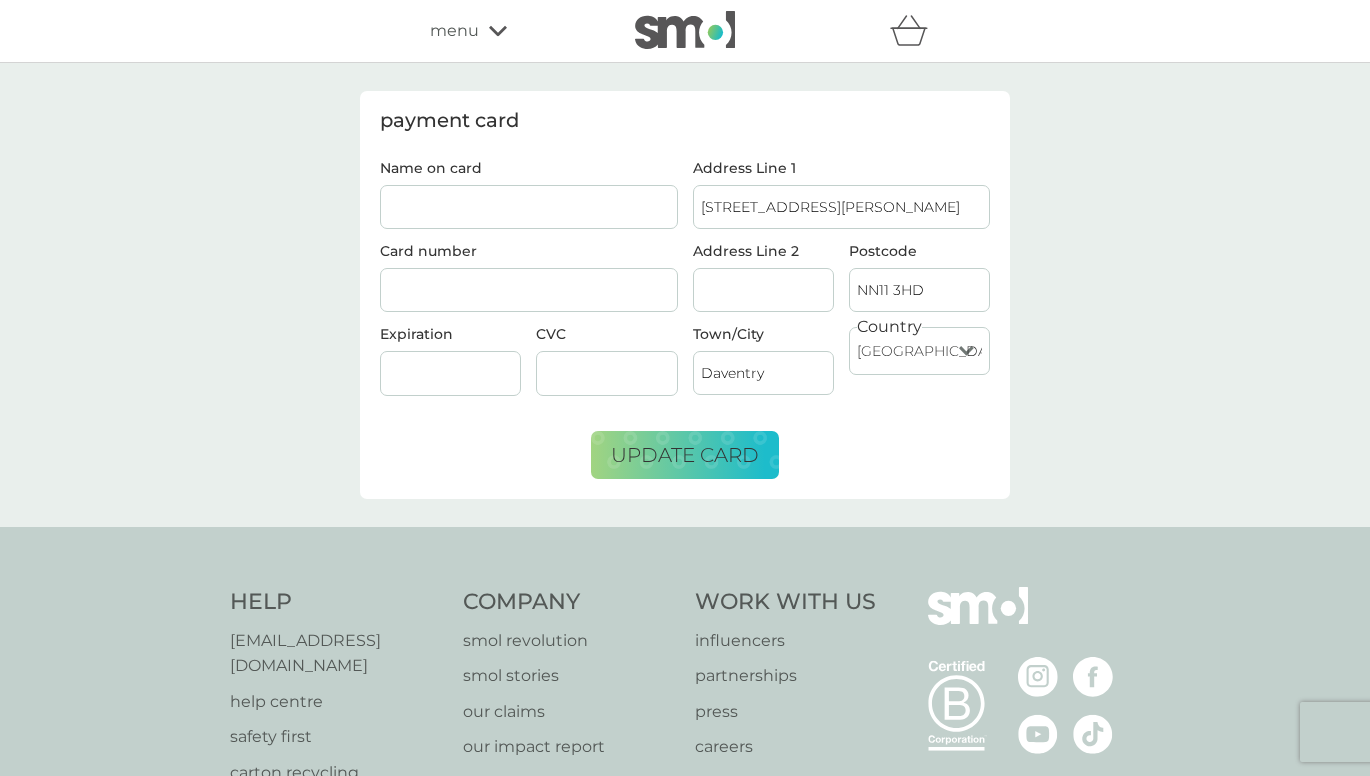 click on "Name on card" at bounding box center [529, 207] 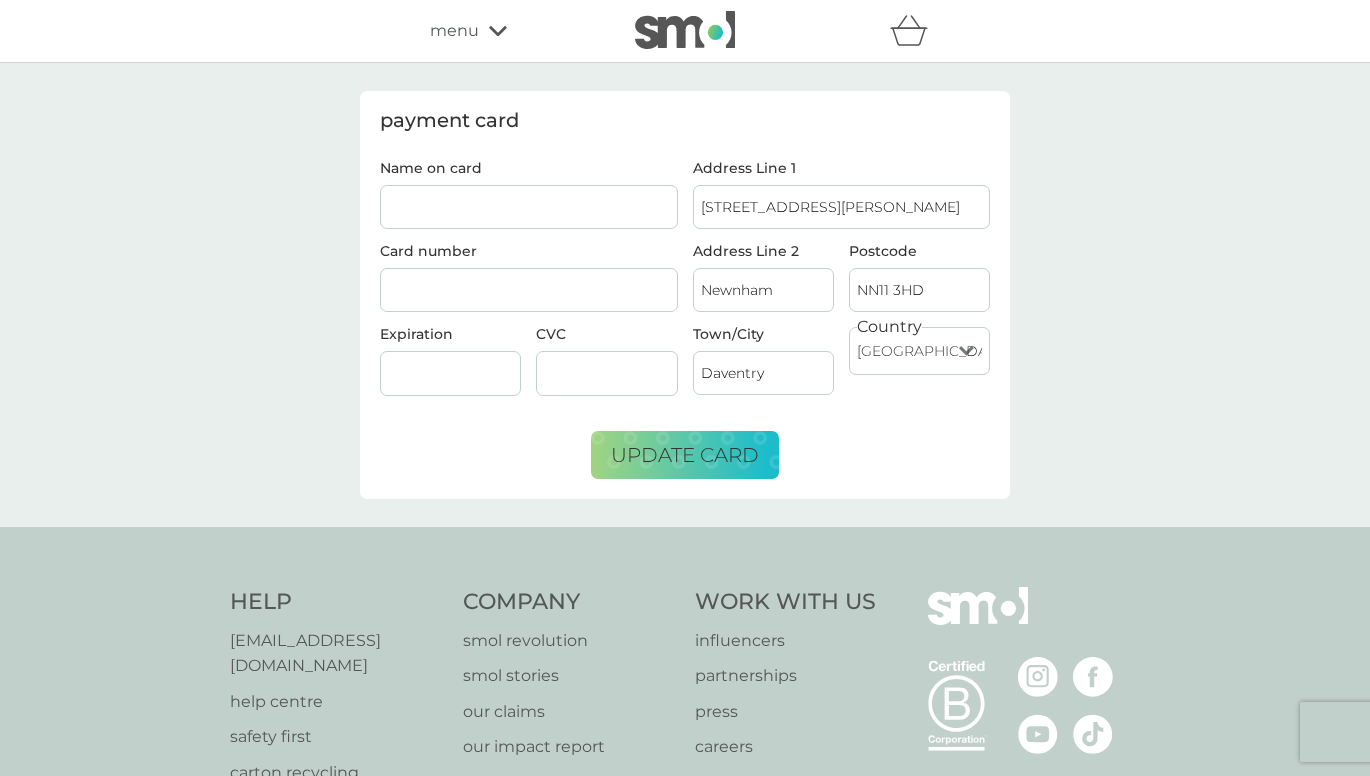 type on "Mrs Janet Ashwell" 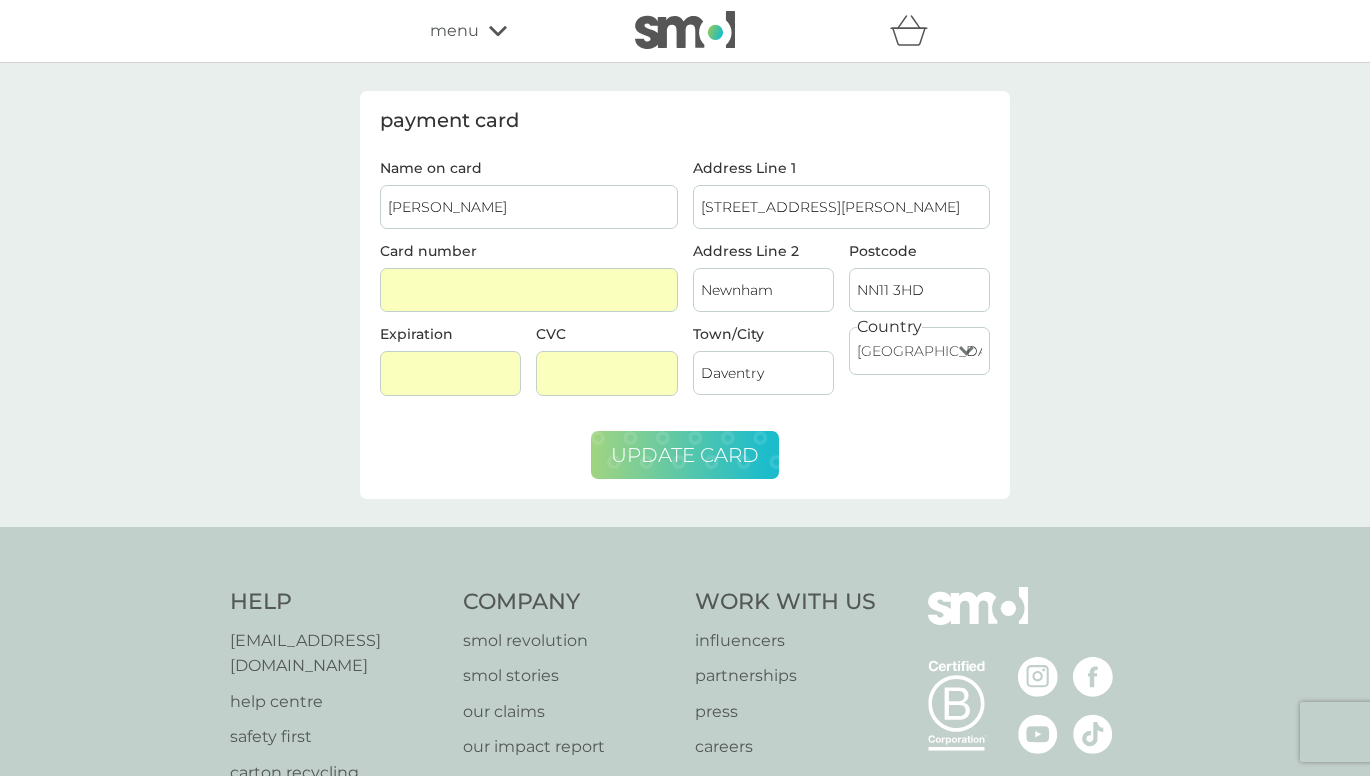click on "update card" at bounding box center [685, 455] 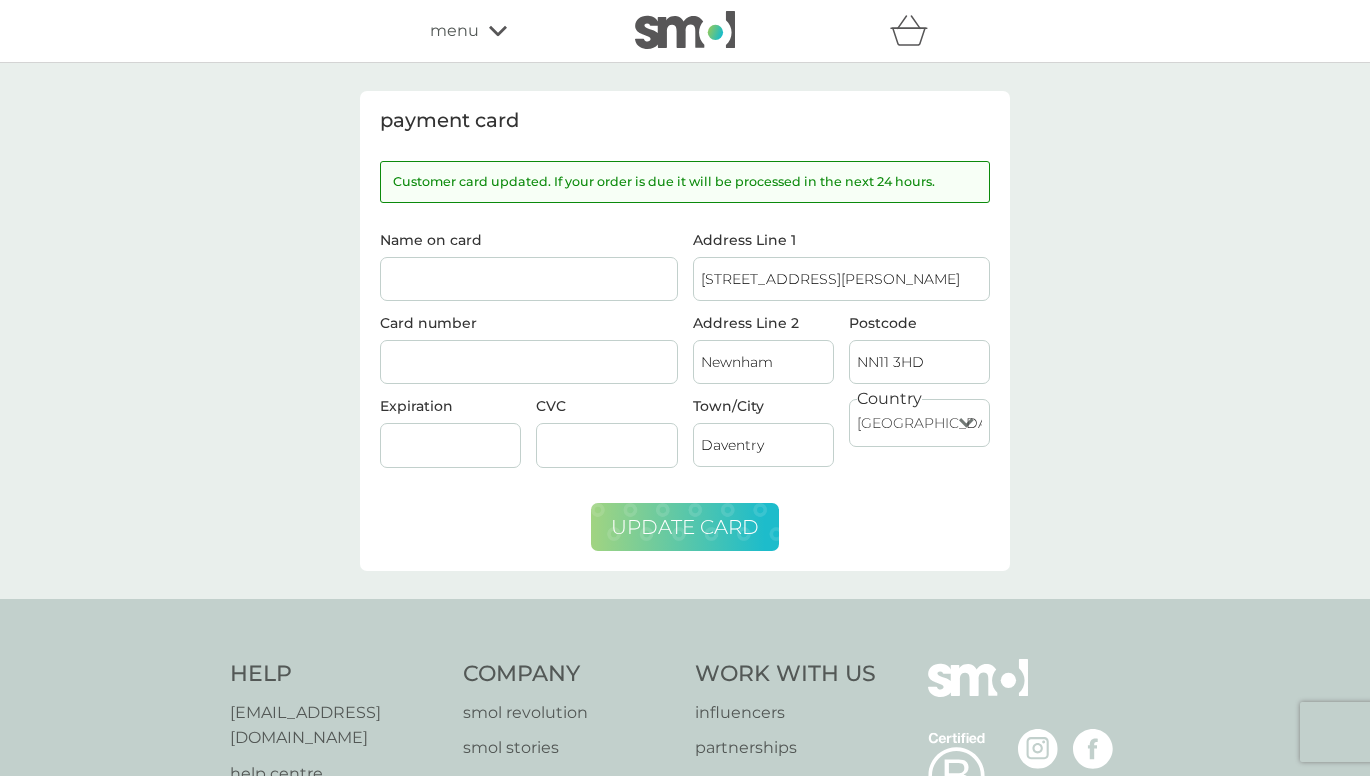 click on "Name on card" at bounding box center [529, 279] 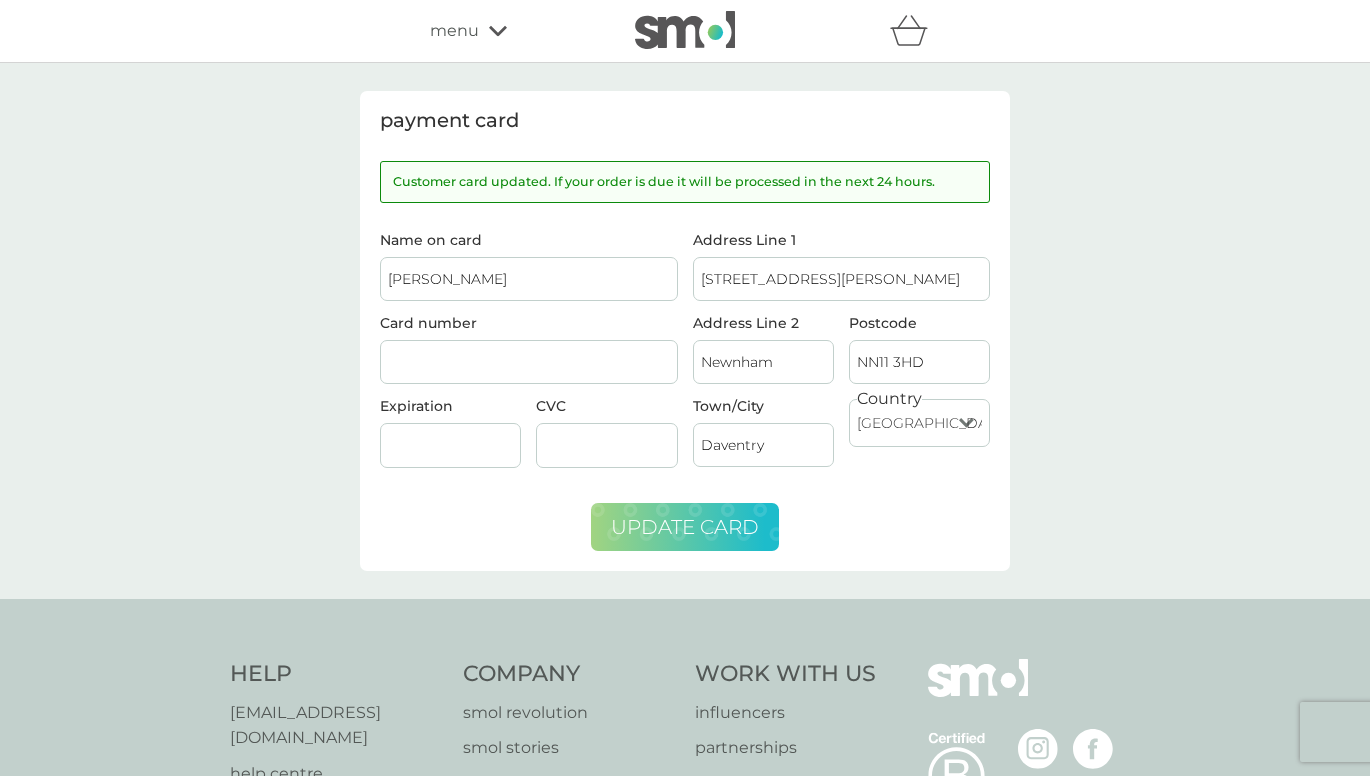 type on "Mrs Janet Ashwell" 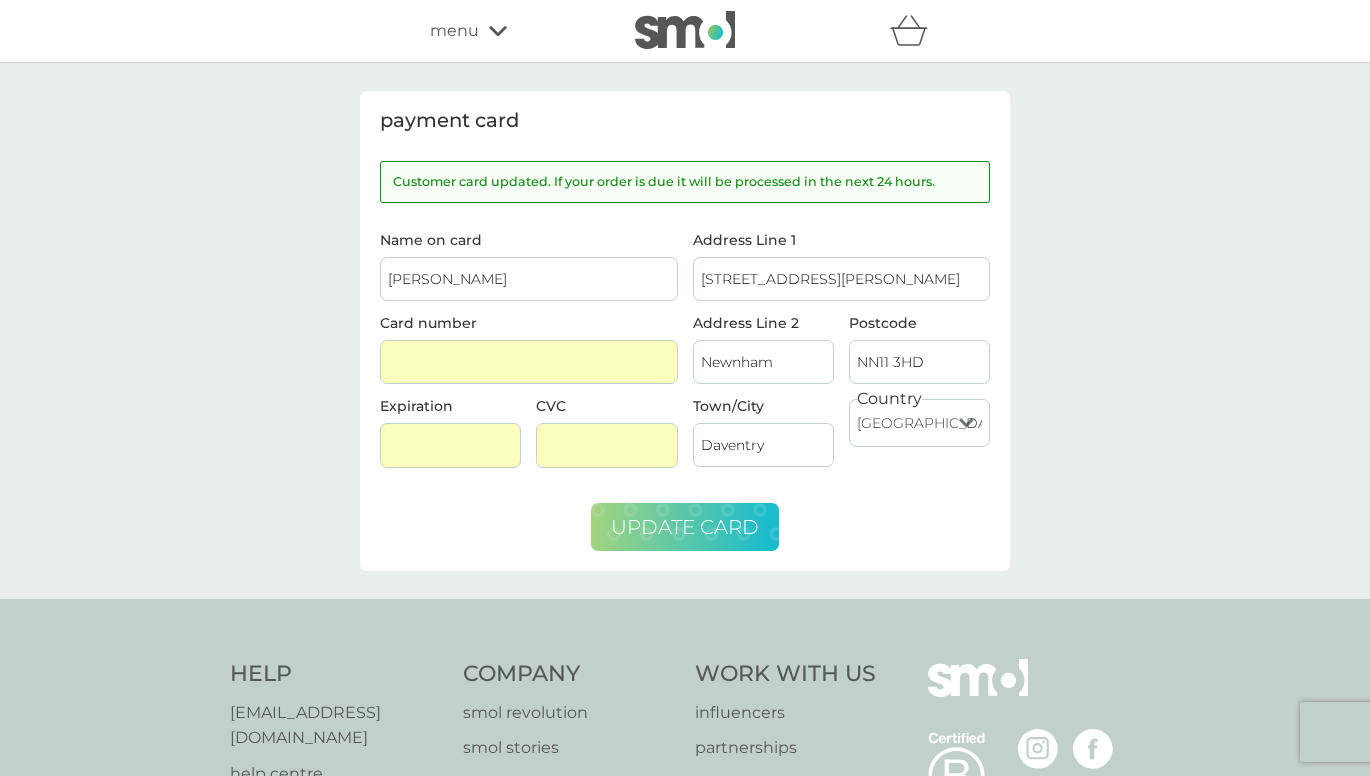 click on "update card" at bounding box center [685, 527] 